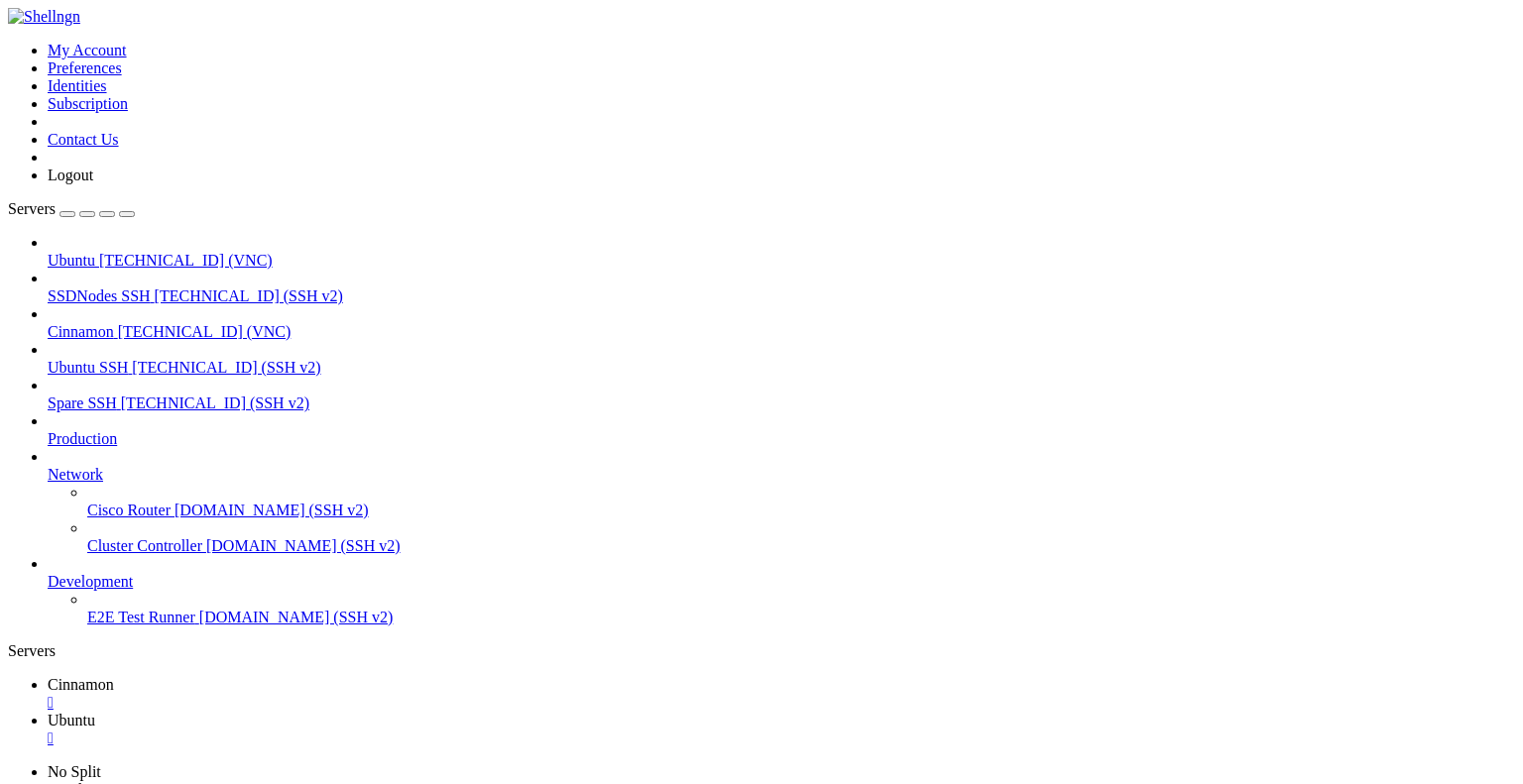 scroll, scrollTop: 0, scrollLeft: 0, axis: both 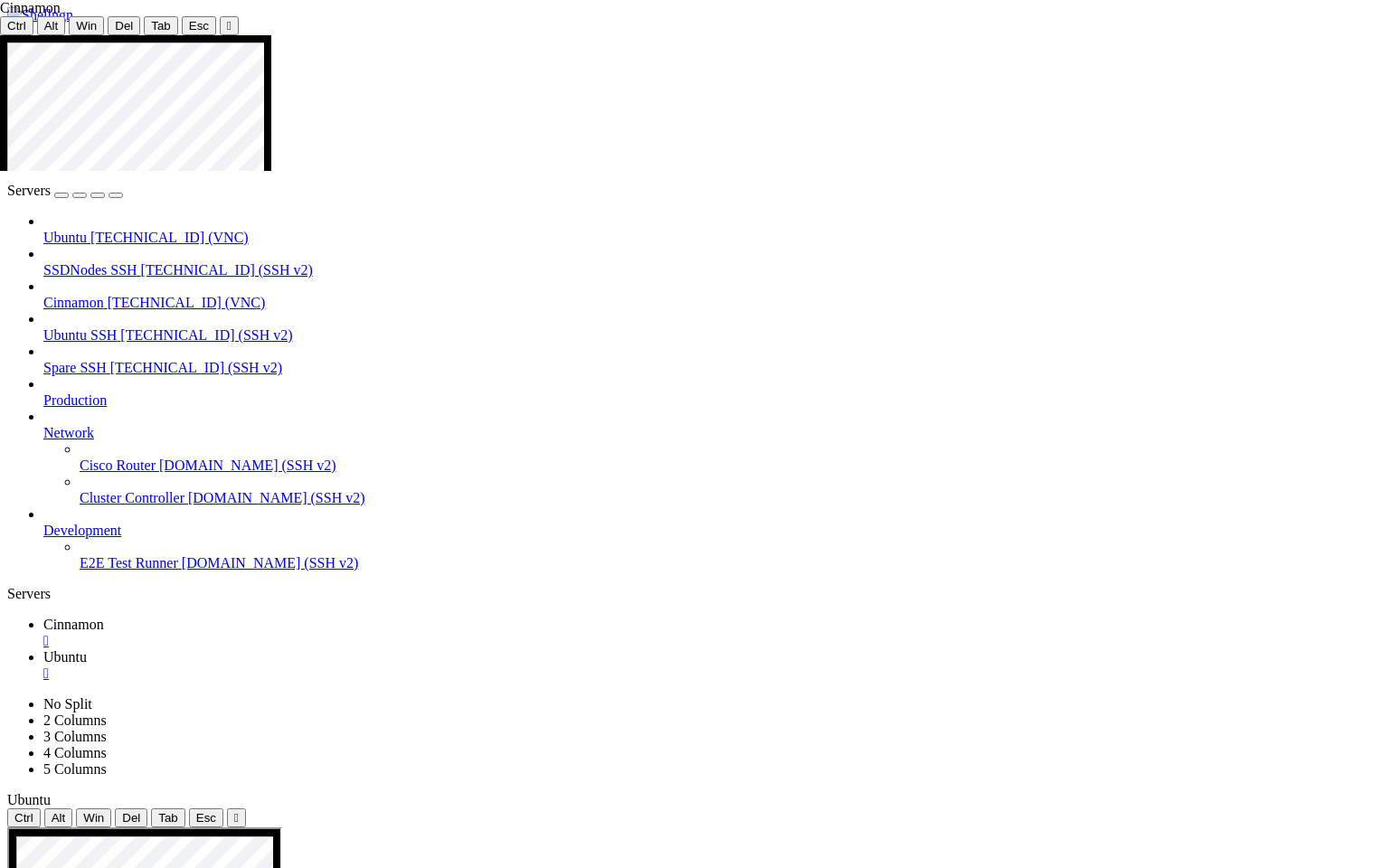 click at bounding box center [699, 1343] 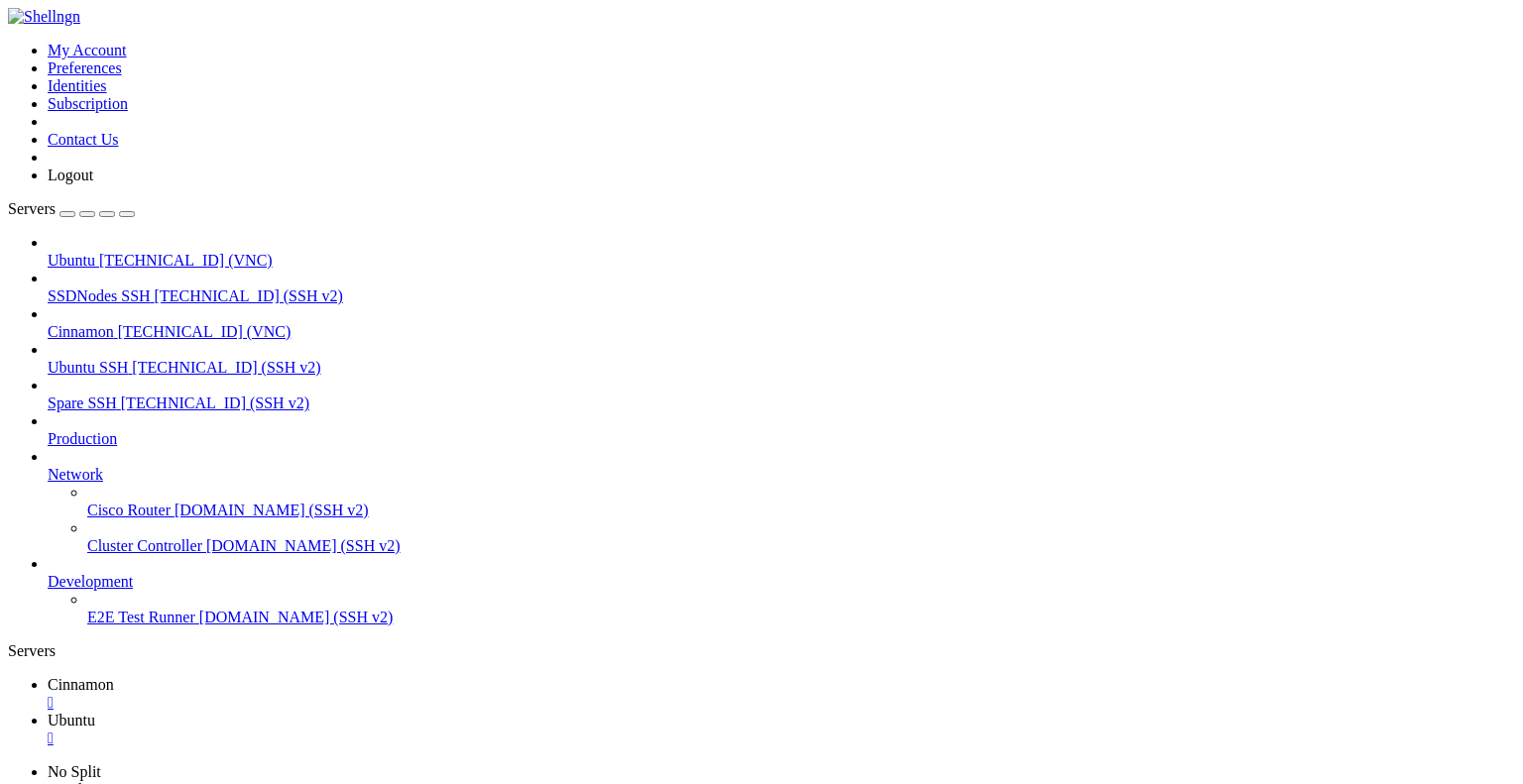 click on "Ubuntu" at bounding box center [71, 720] 